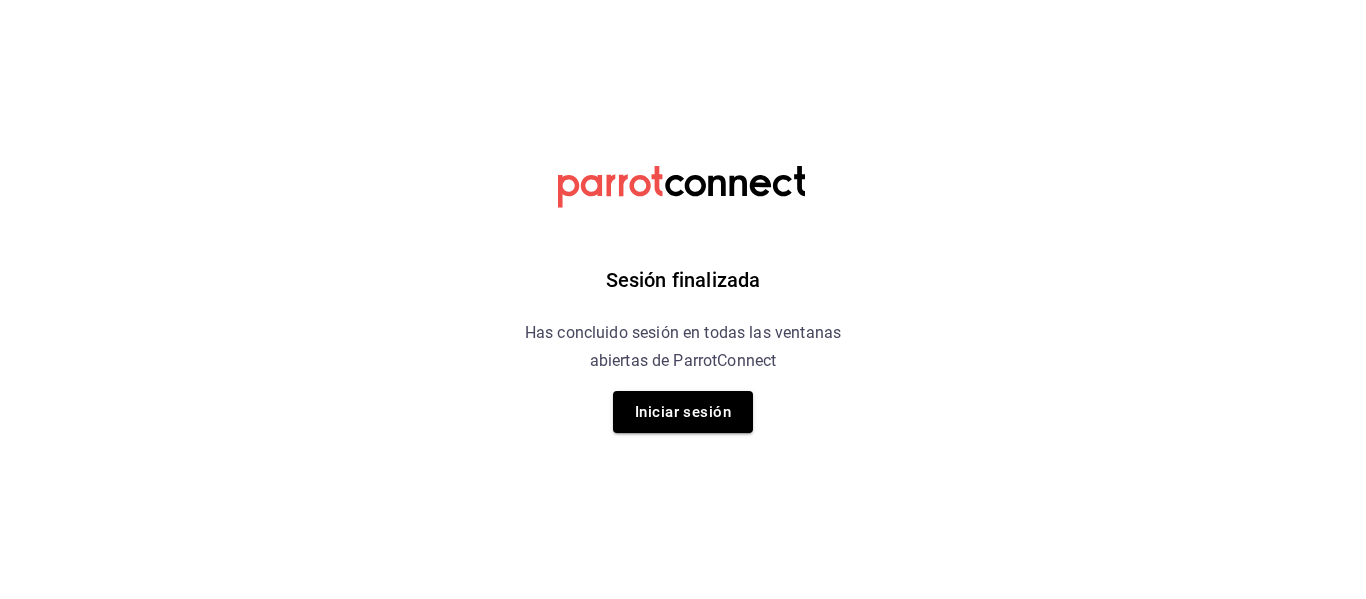 scroll, scrollTop: 0, scrollLeft: 0, axis: both 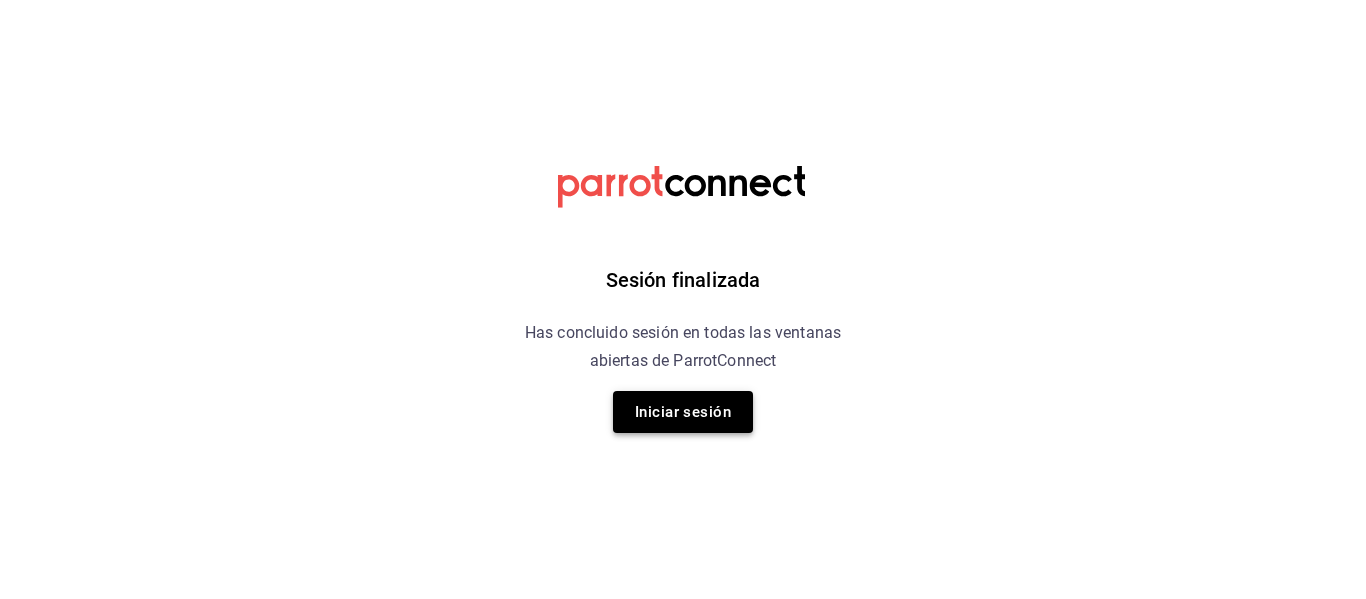 click on "Iniciar sesión" at bounding box center (683, 412) 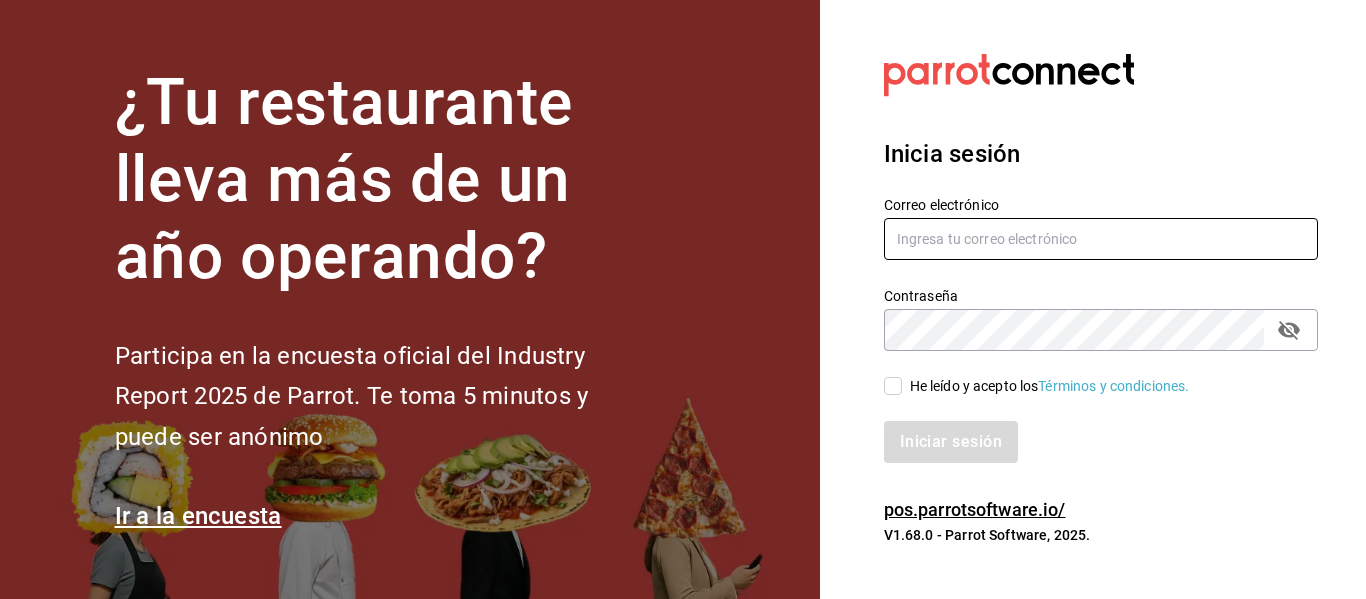 type on "[USERNAME]@[DOMAIN].com" 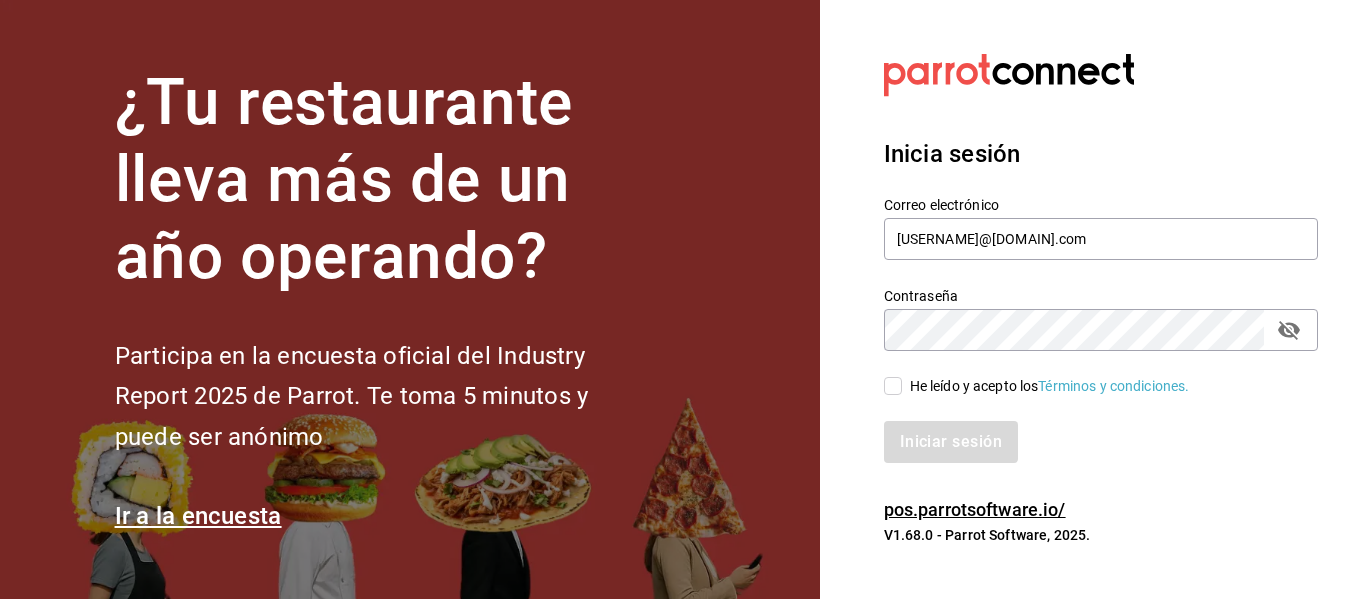 click on "He leído y acepto los  Términos y condiciones." at bounding box center [1050, 386] 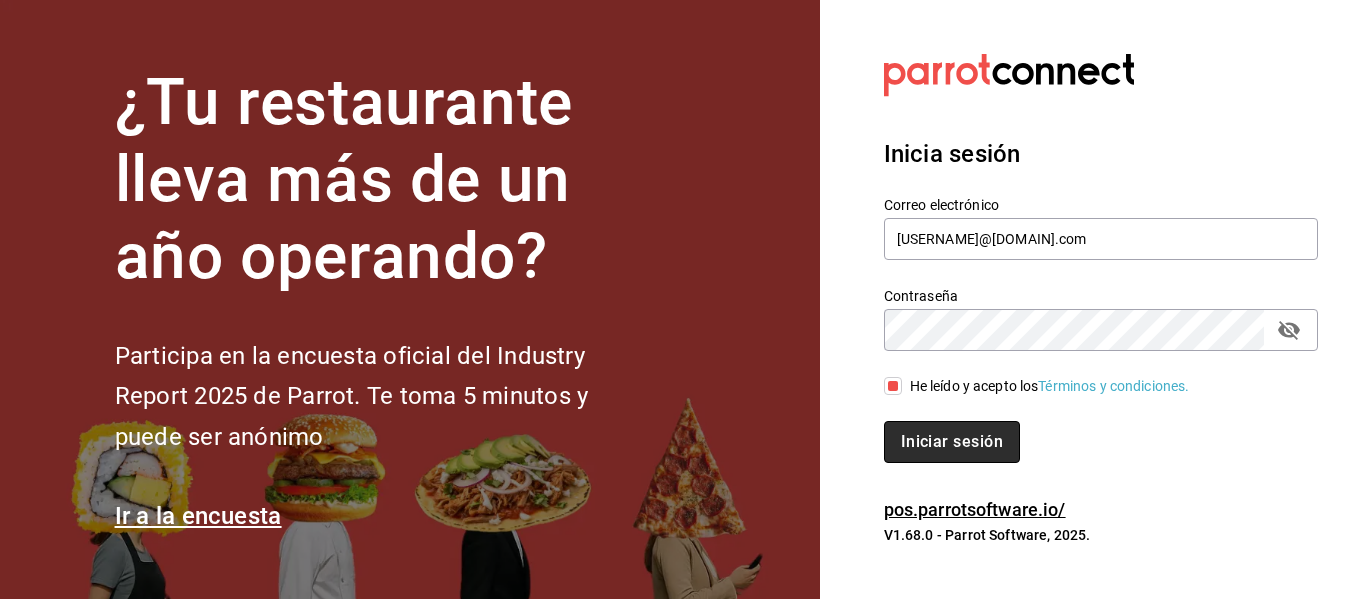 click on "Iniciar sesión" at bounding box center [952, 442] 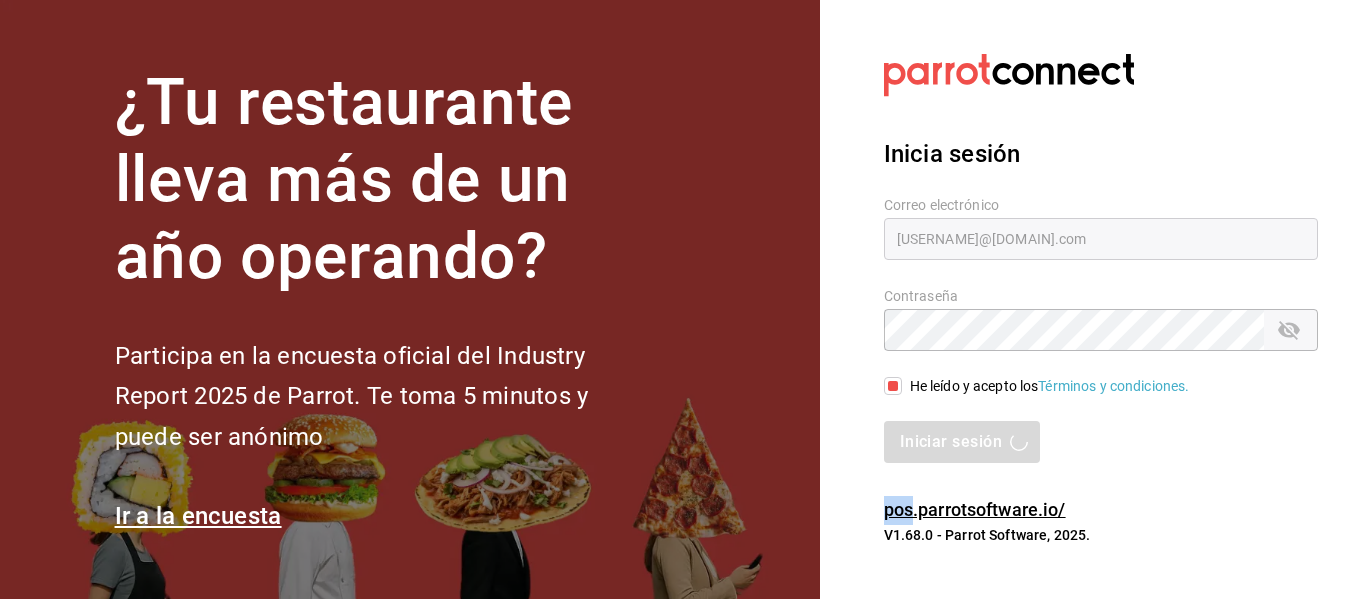 drag, startPoint x: 924, startPoint y: 460, endPoint x: 972, endPoint y: 452, distance: 48.6621 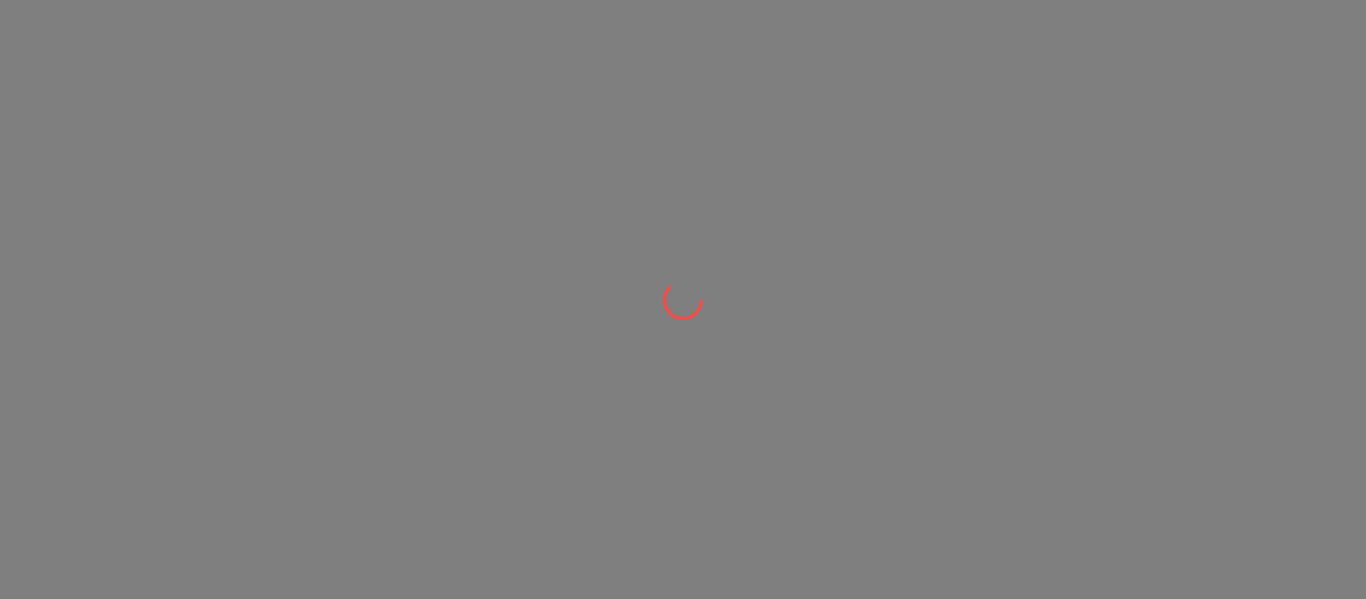 scroll, scrollTop: 0, scrollLeft: 0, axis: both 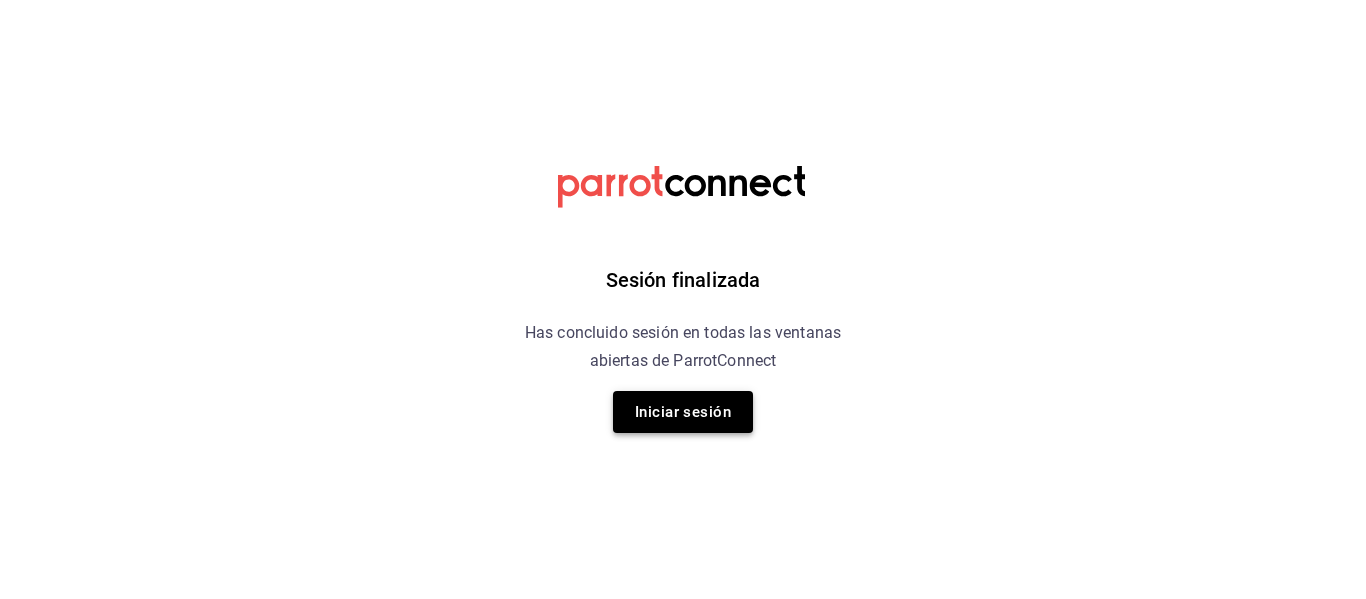 click on "Iniciar sesión" at bounding box center [683, 412] 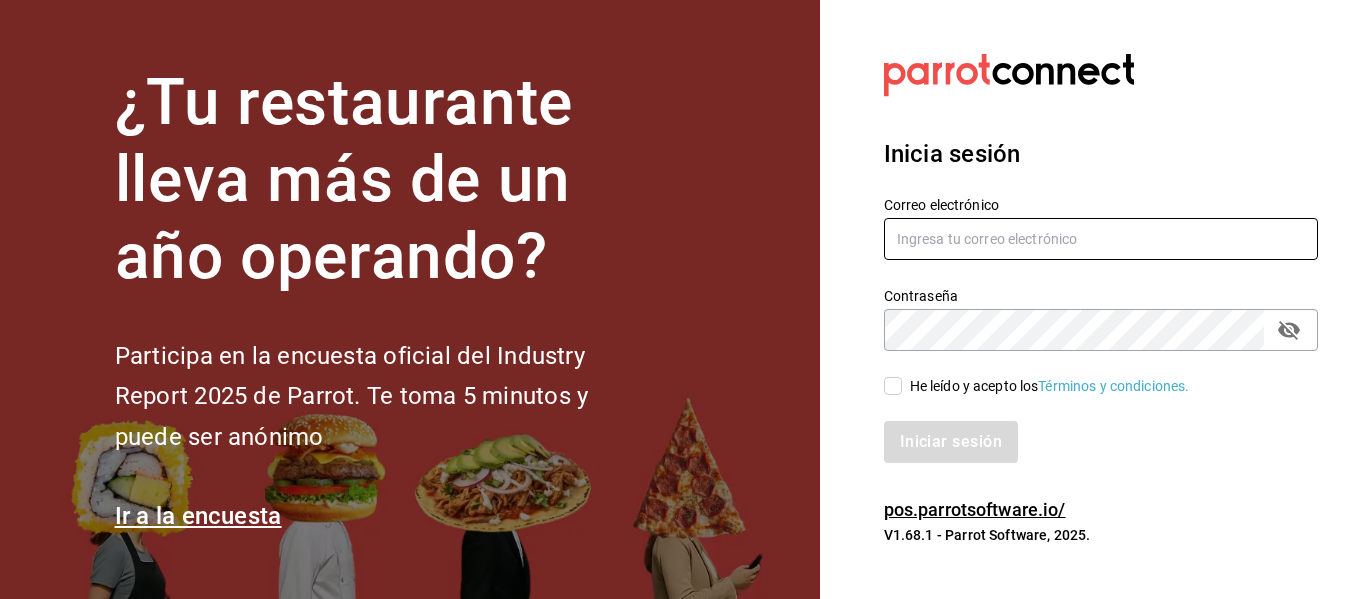 type on "[USERNAME]@[DOMAIN].com" 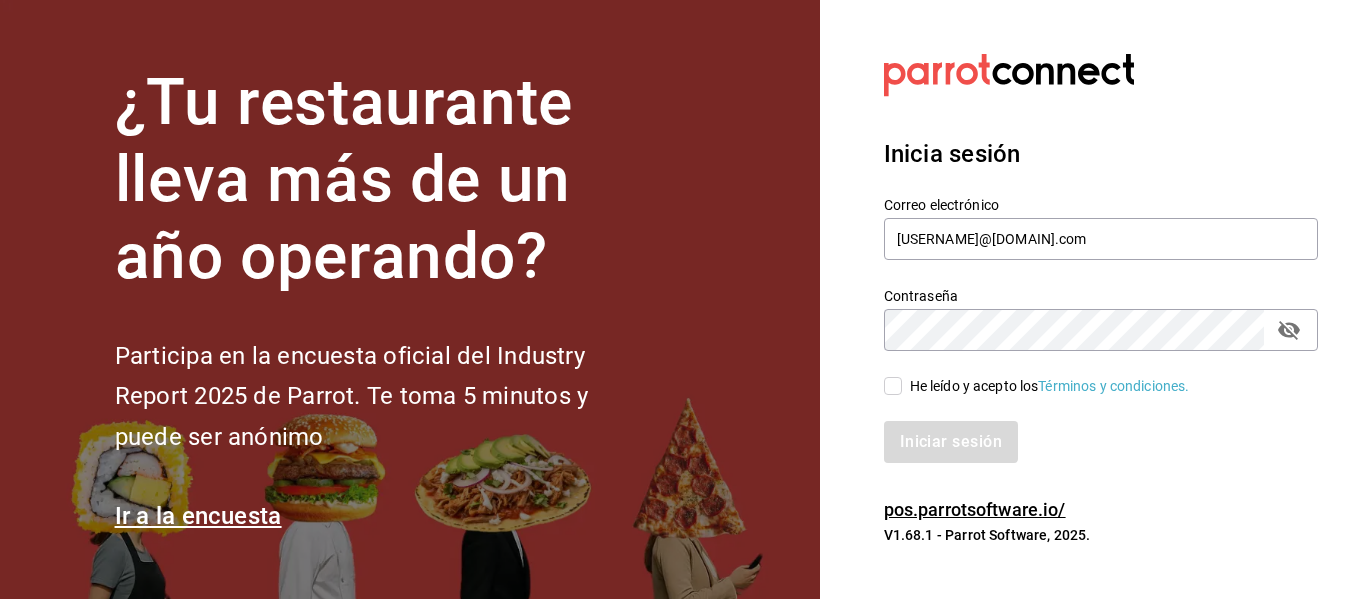click on "He leído y acepto los  Términos y condiciones." at bounding box center (893, 386) 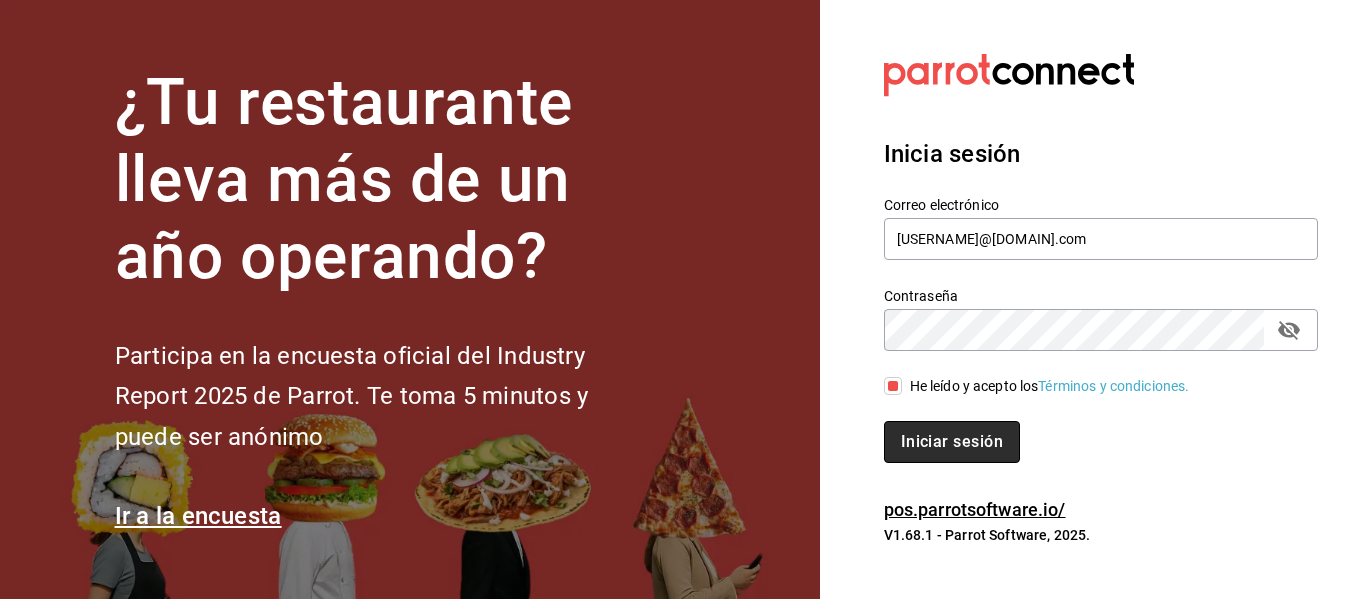 click on "Iniciar sesión" at bounding box center [952, 442] 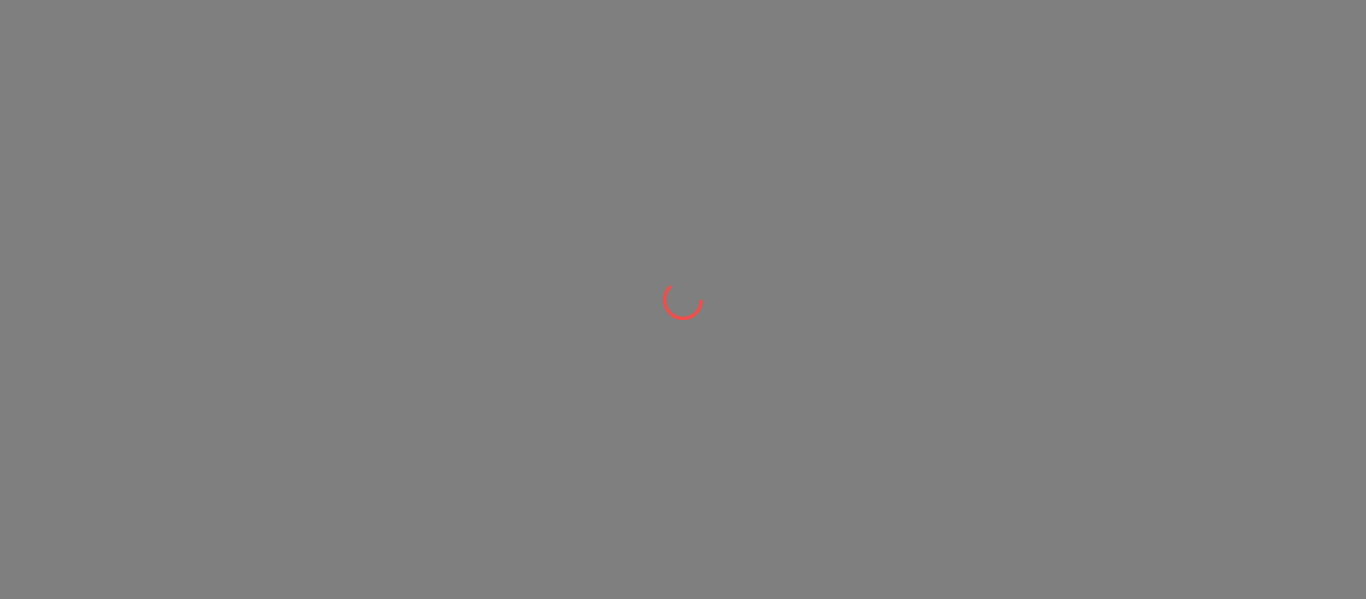 scroll, scrollTop: 0, scrollLeft: 0, axis: both 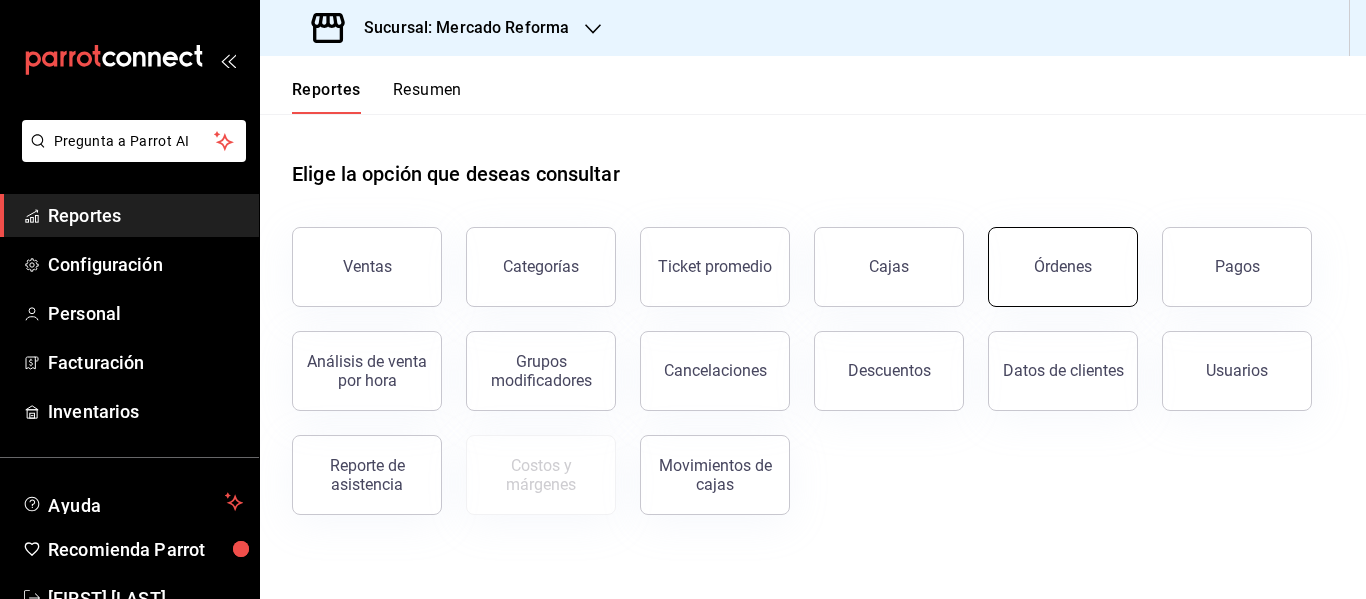 click on "Órdenes" at bounding box center [1063, 267] 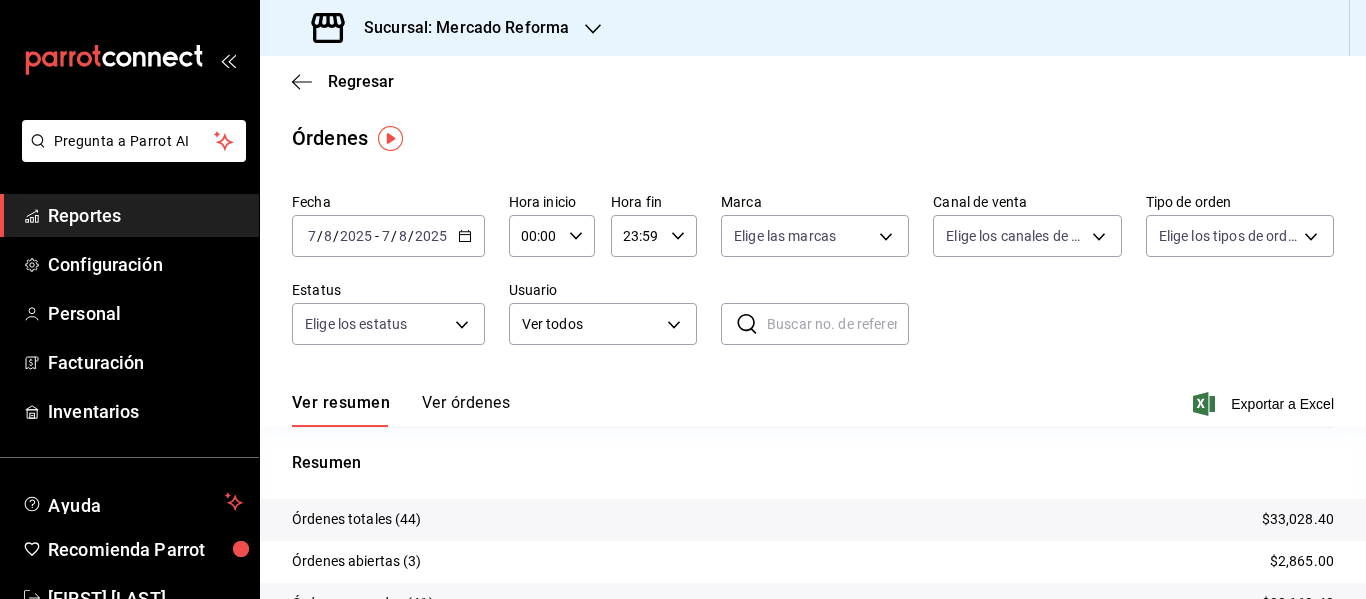click on "2025-08-07 7 / 8 / 2025 - 2025-08-07 7 / 8 / 2025" at bounding box center (388, 236) 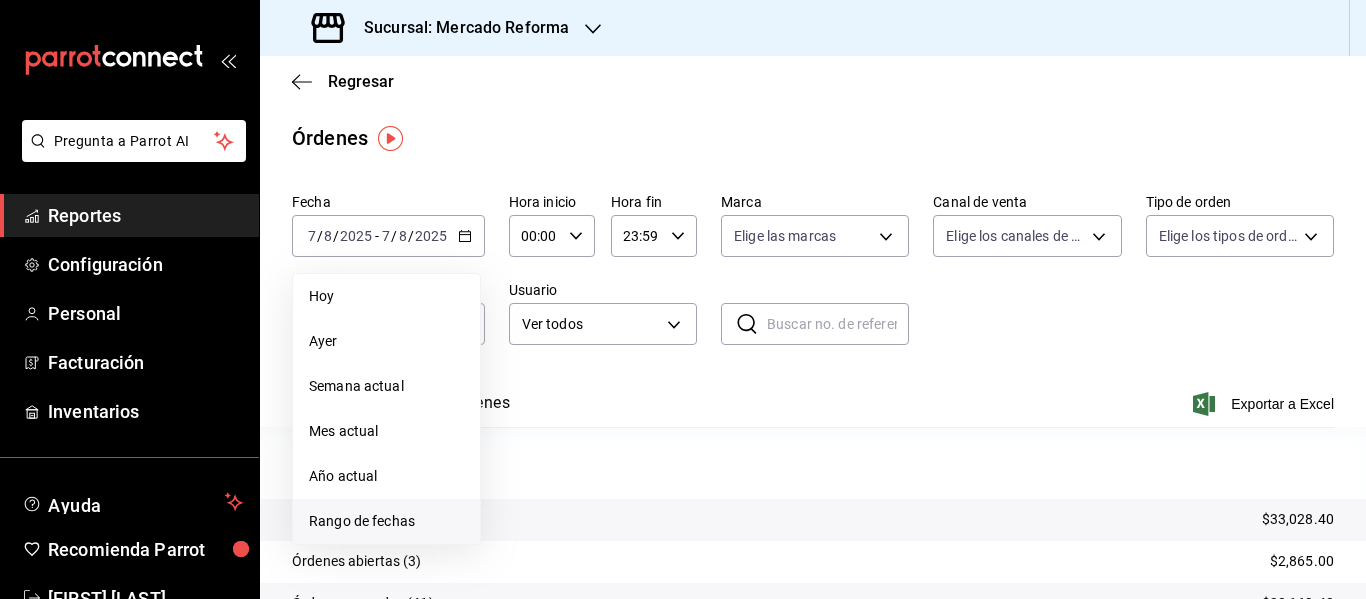 click on "Rango de fechas" at bounding box center [386, 521] 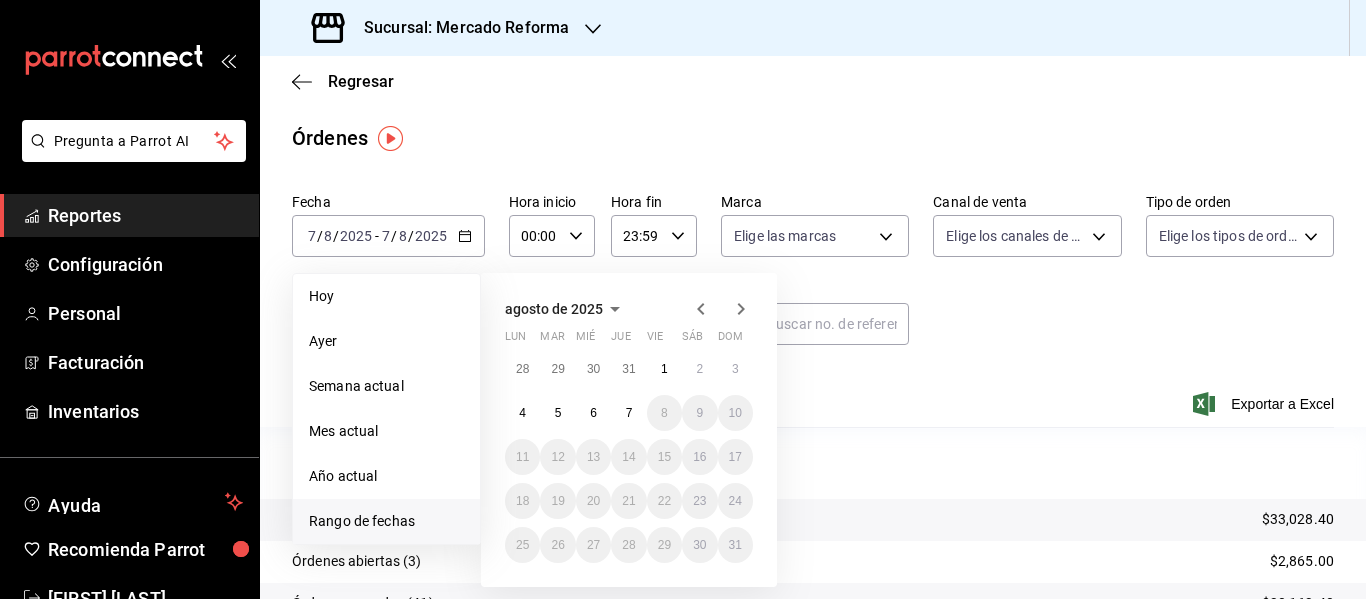 click 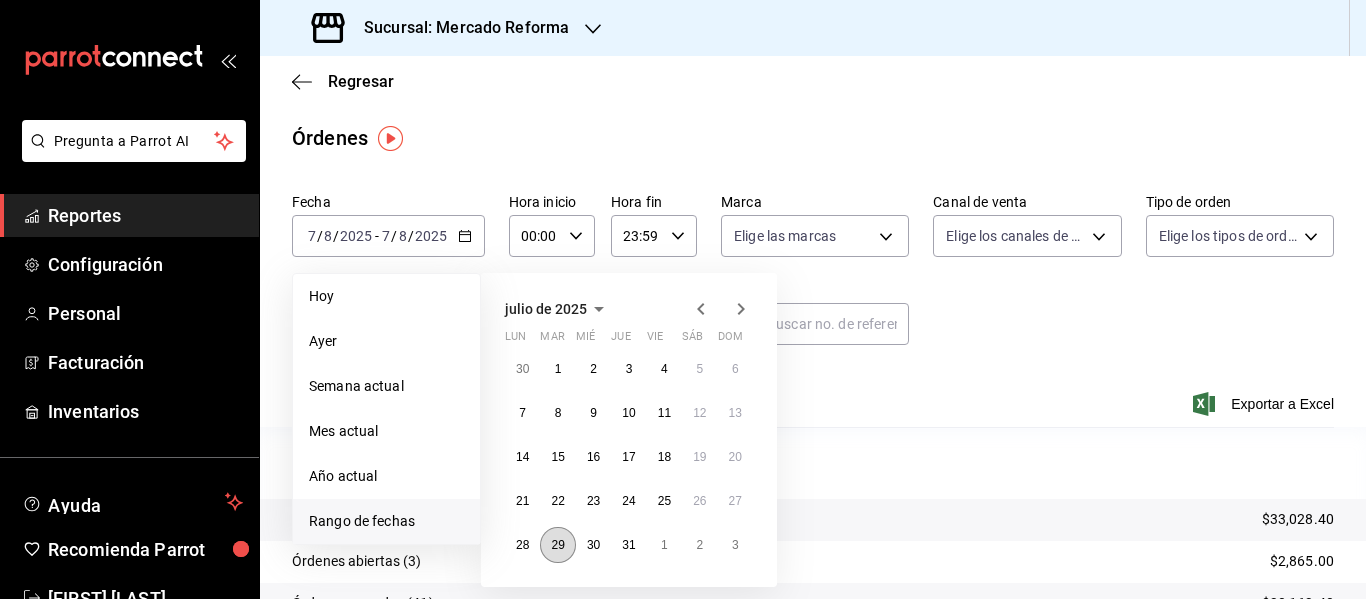 click on "29" at bounding box center (557, 545) 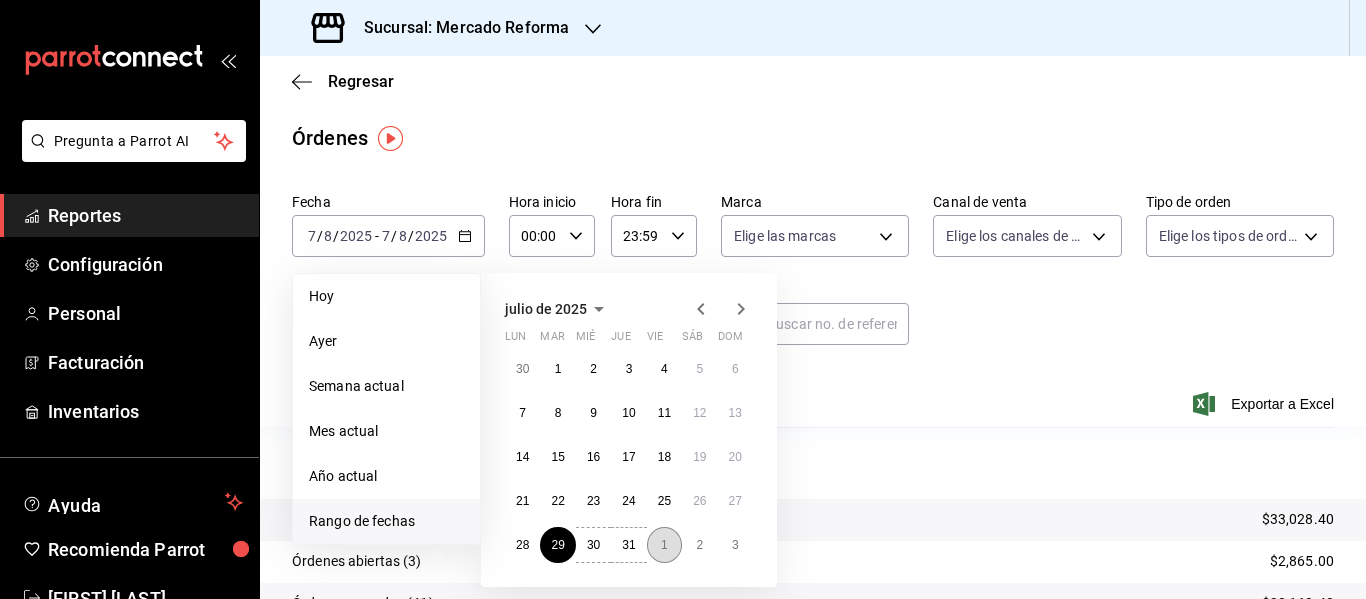 click on "1" at bounding box center [664, 545] 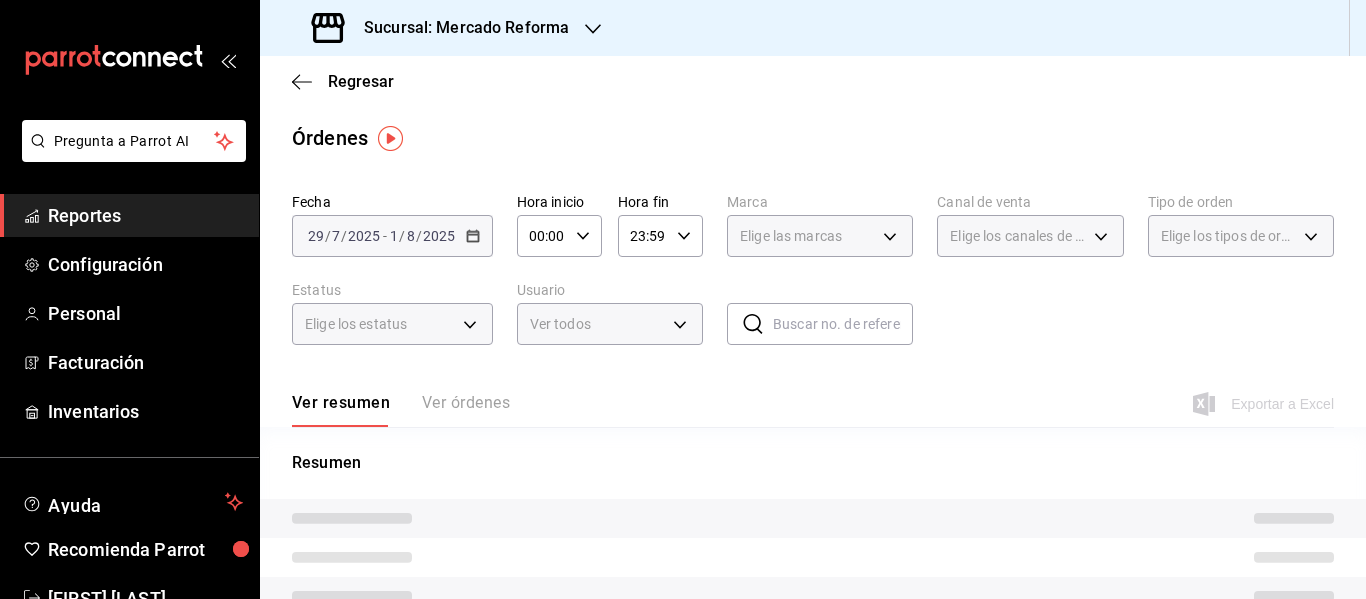 click on "00:00 Hora inicio" at bounding box center (559, 236) 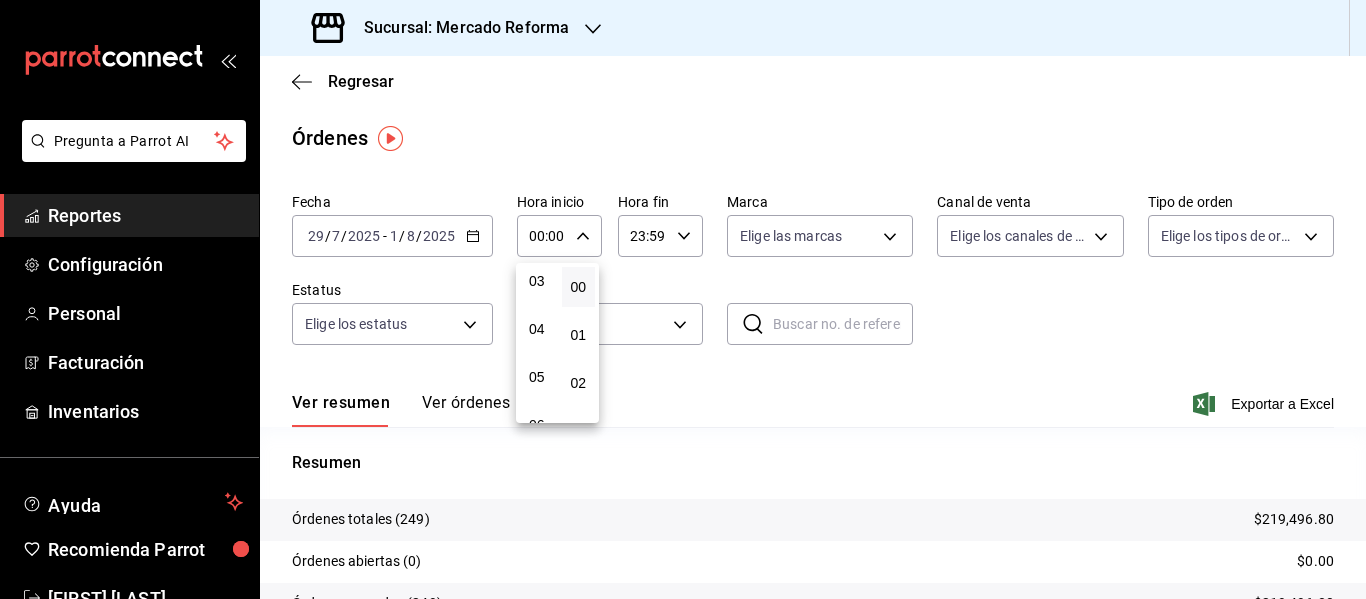 scroll, scrollTop: 161, scrollLeft: 0, axis: vertical 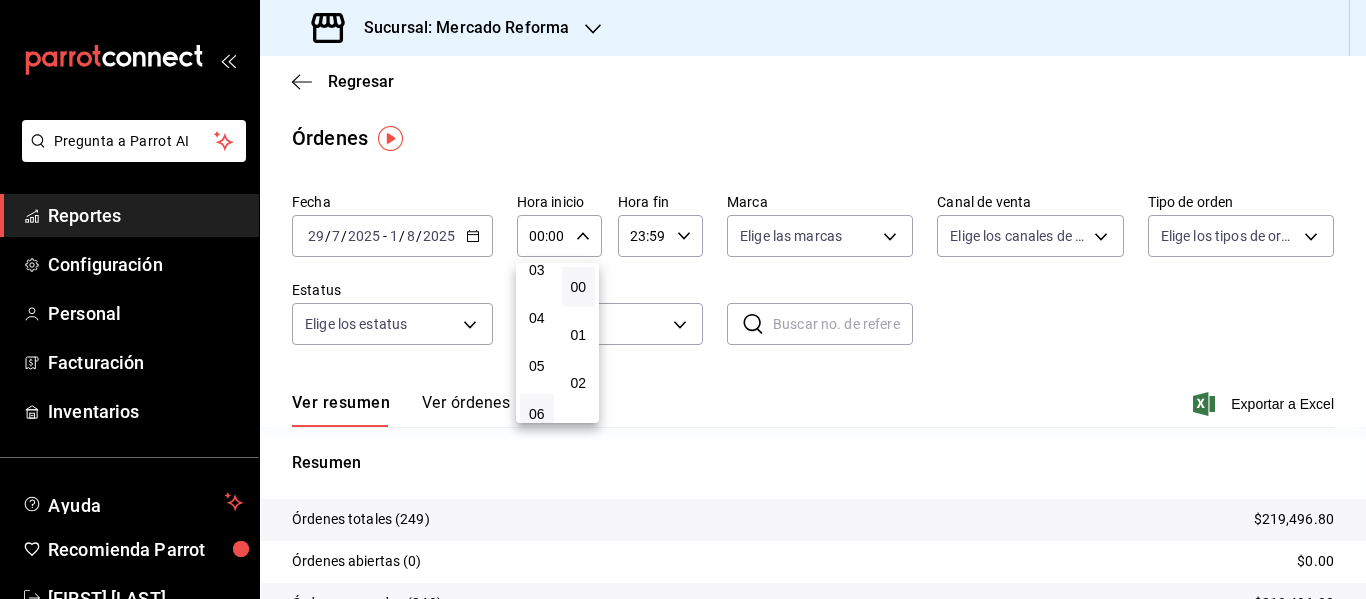 click on "06" at bounding box center (537, 414) 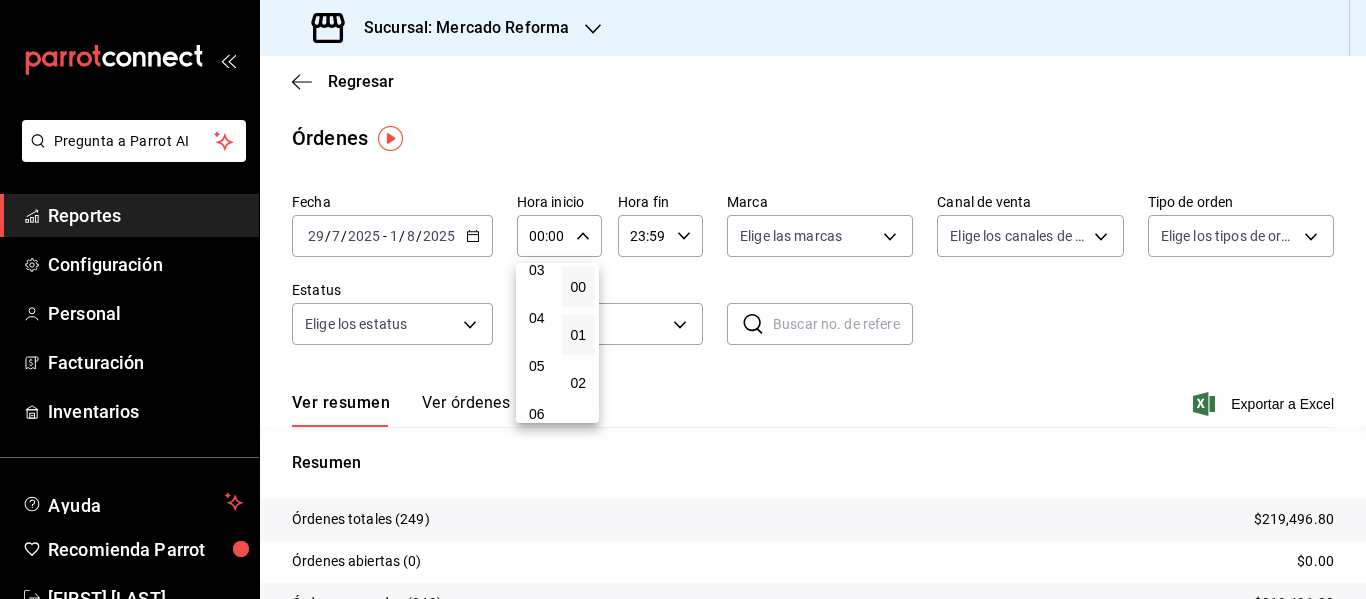 type on "06:00" 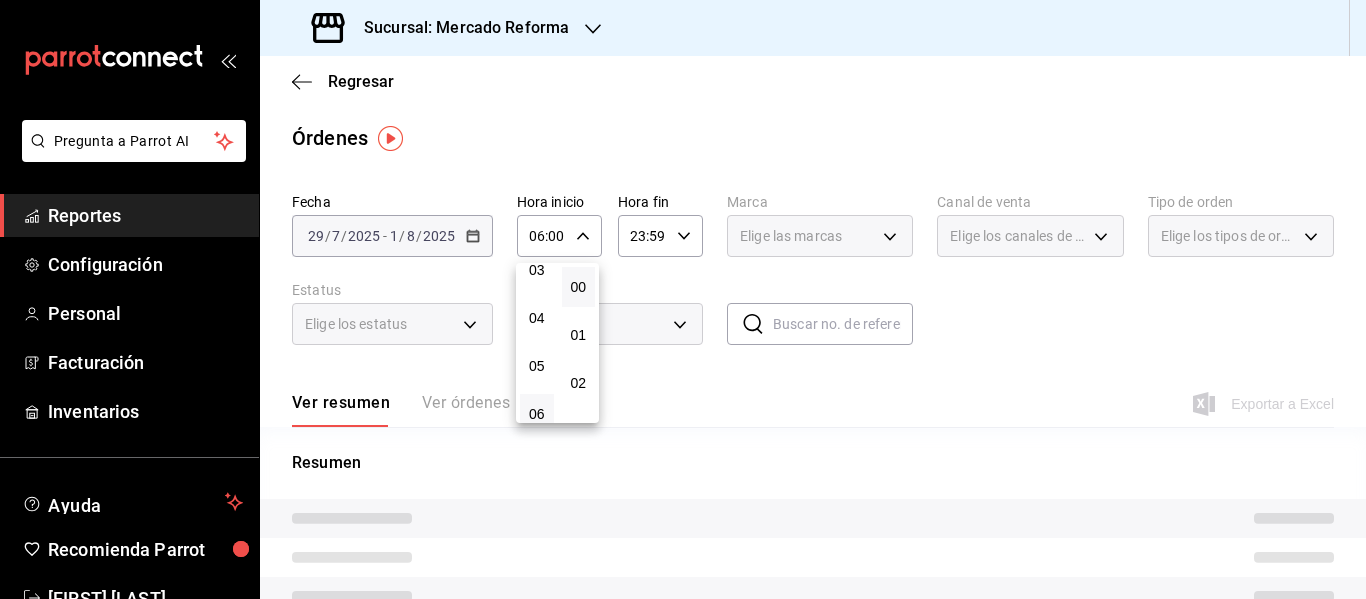 click at bounding box center [683, 299] 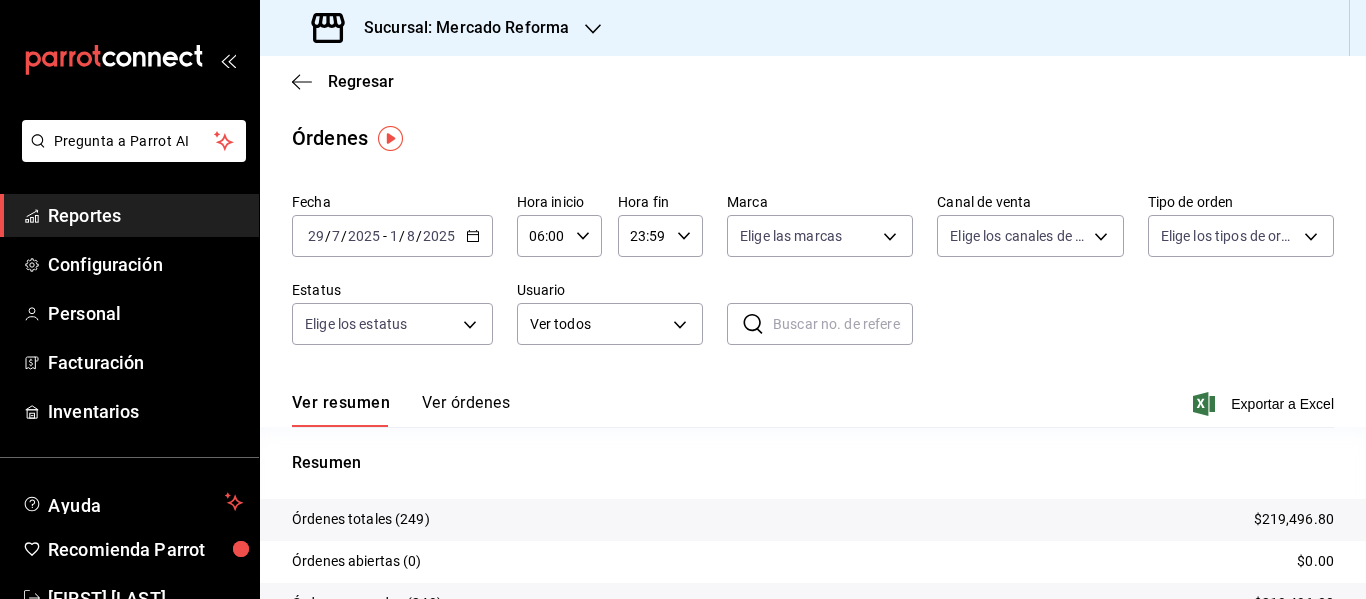 click 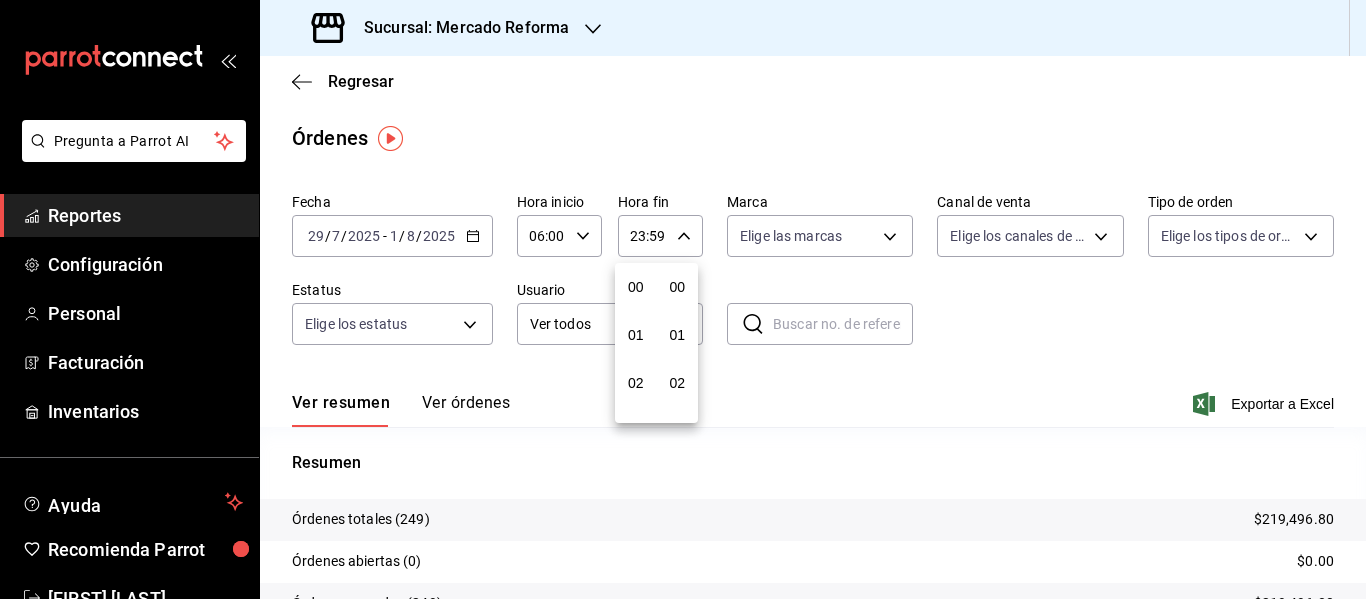 scroll, scrollTop: 992, scrollLeft: 0, axis: vertical 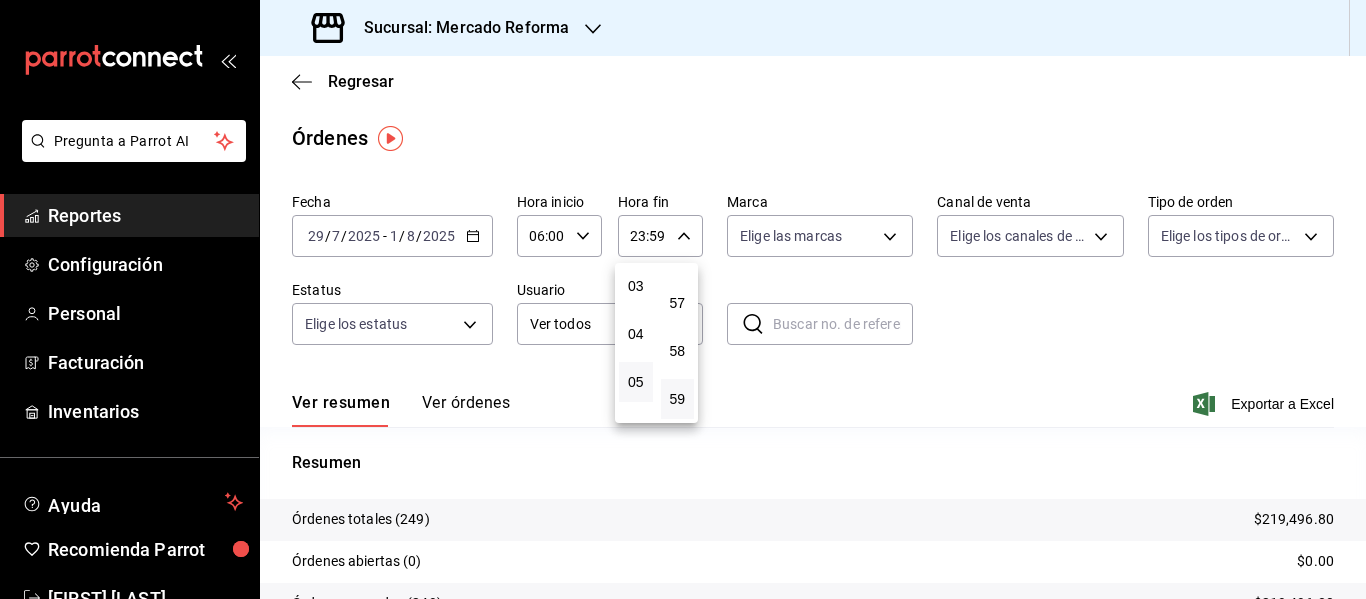click on "05" at bounding box center [636, 382] 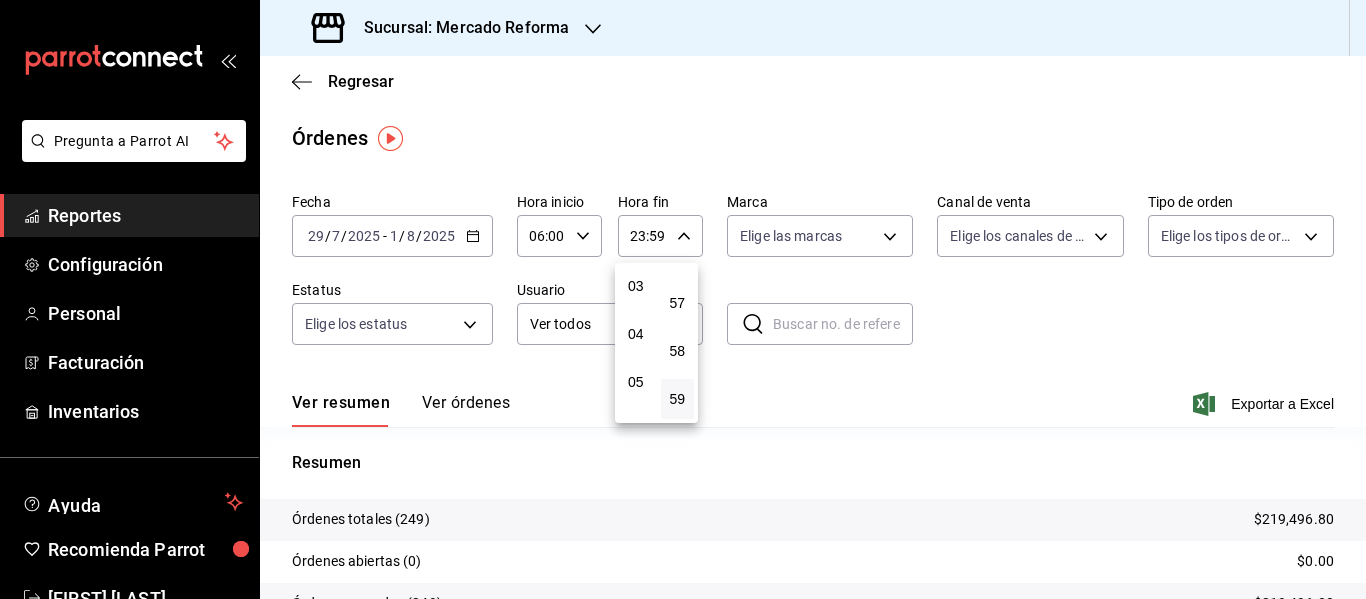 type on "05:59" 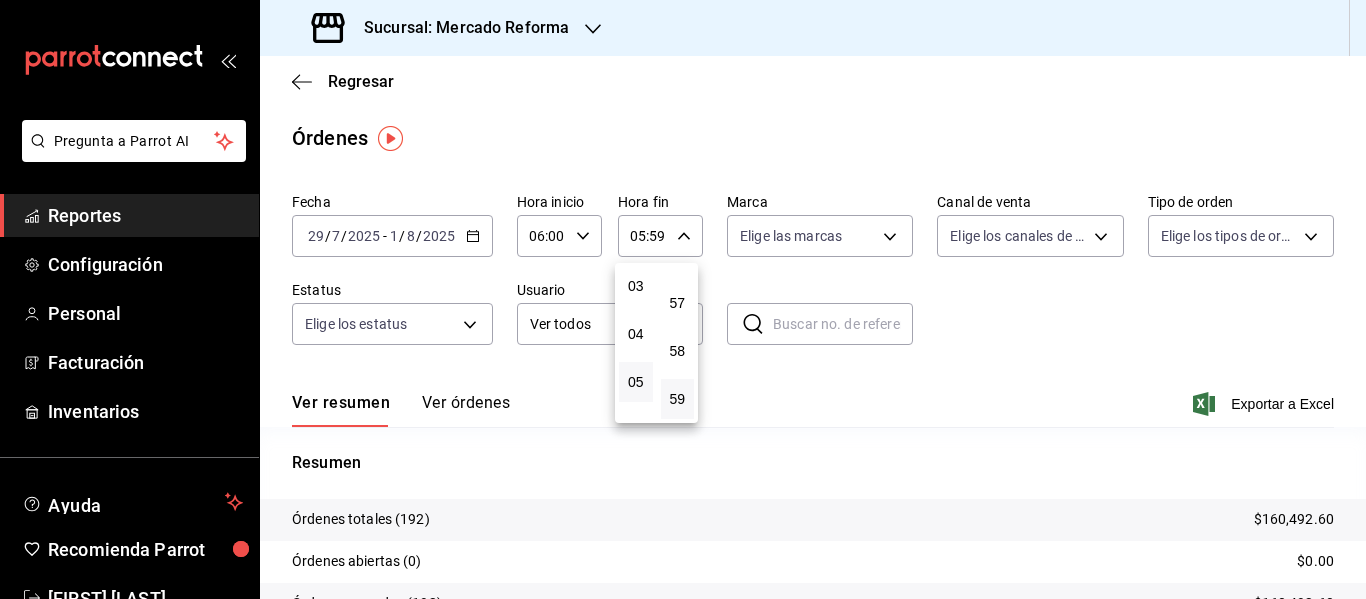 click at bounding box center [683, 299] 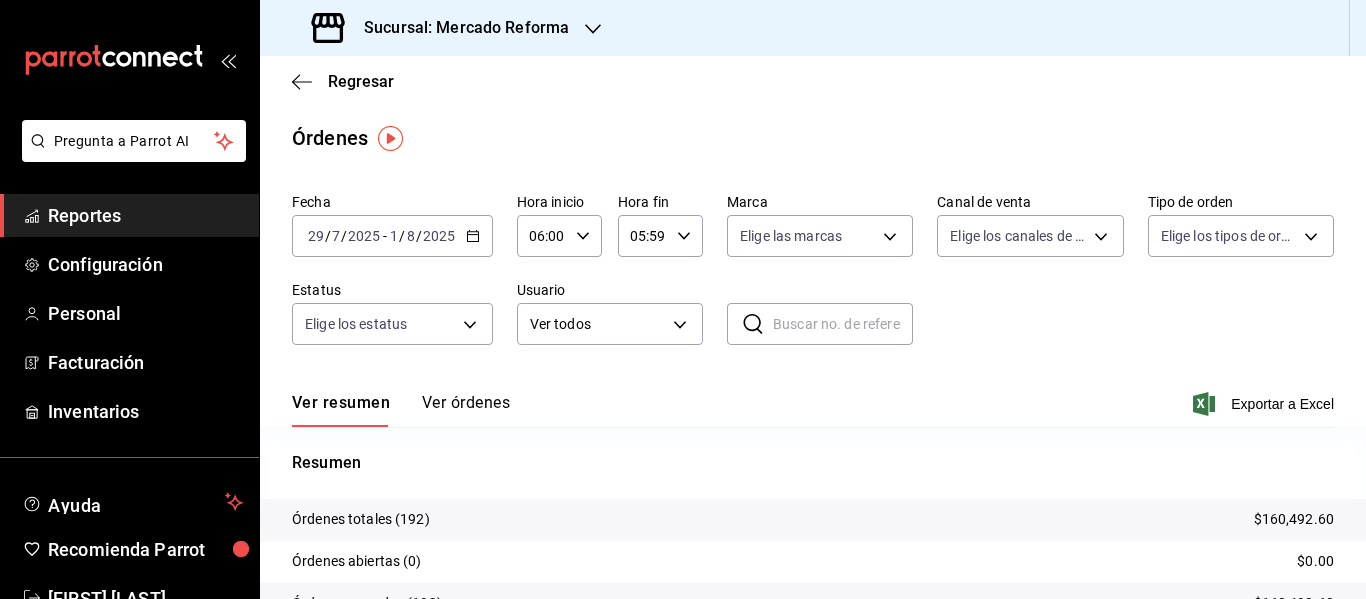 click on "Exportar a Excel" at bounding box center [1265, 404] 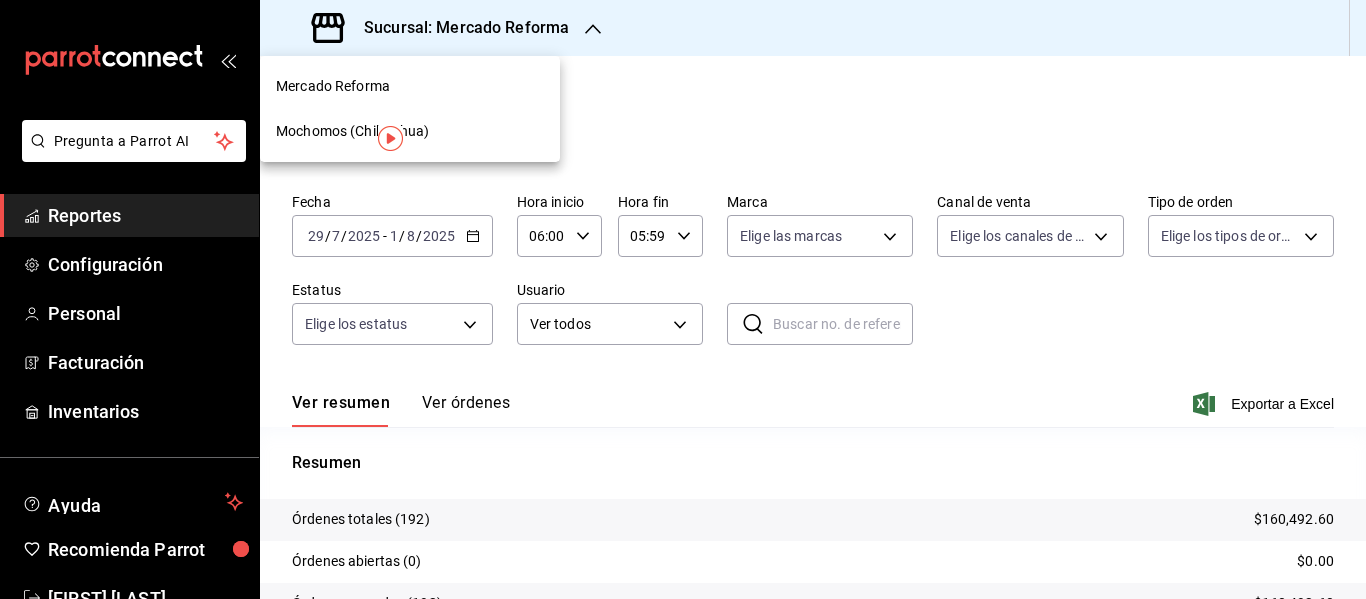 click on "Mochomos (Chihuahua)" at bounding box center (410, 131) 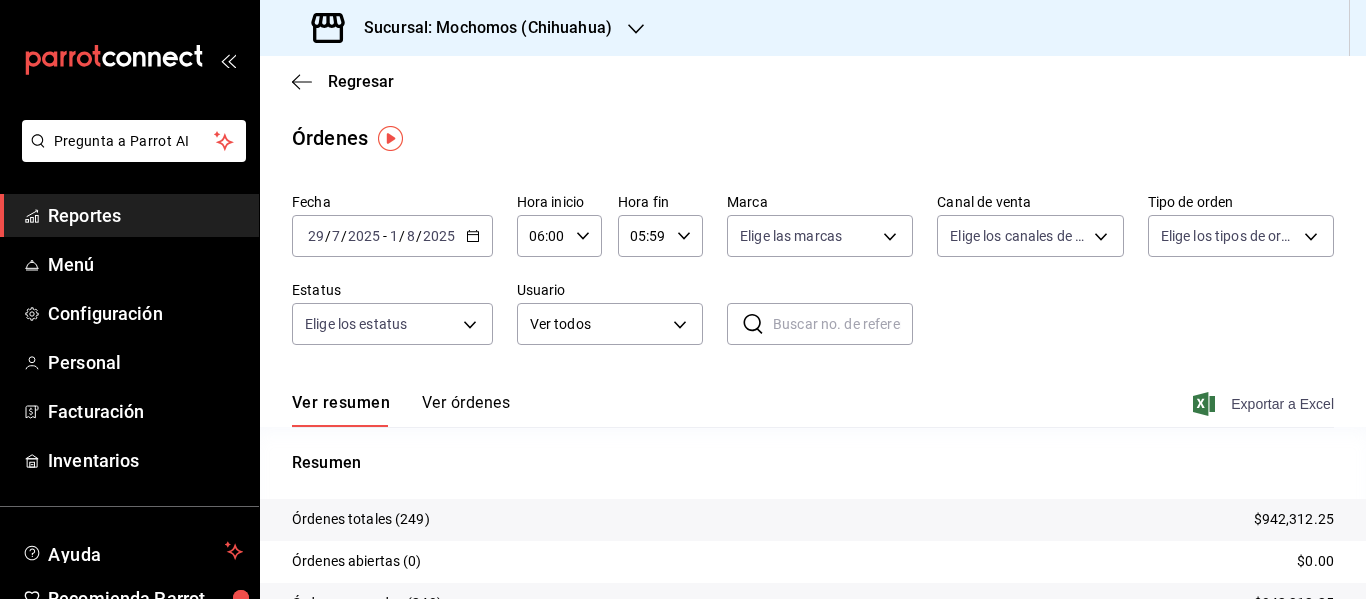 click on "Exportar a Excel" at bounding box center [1265, 404] 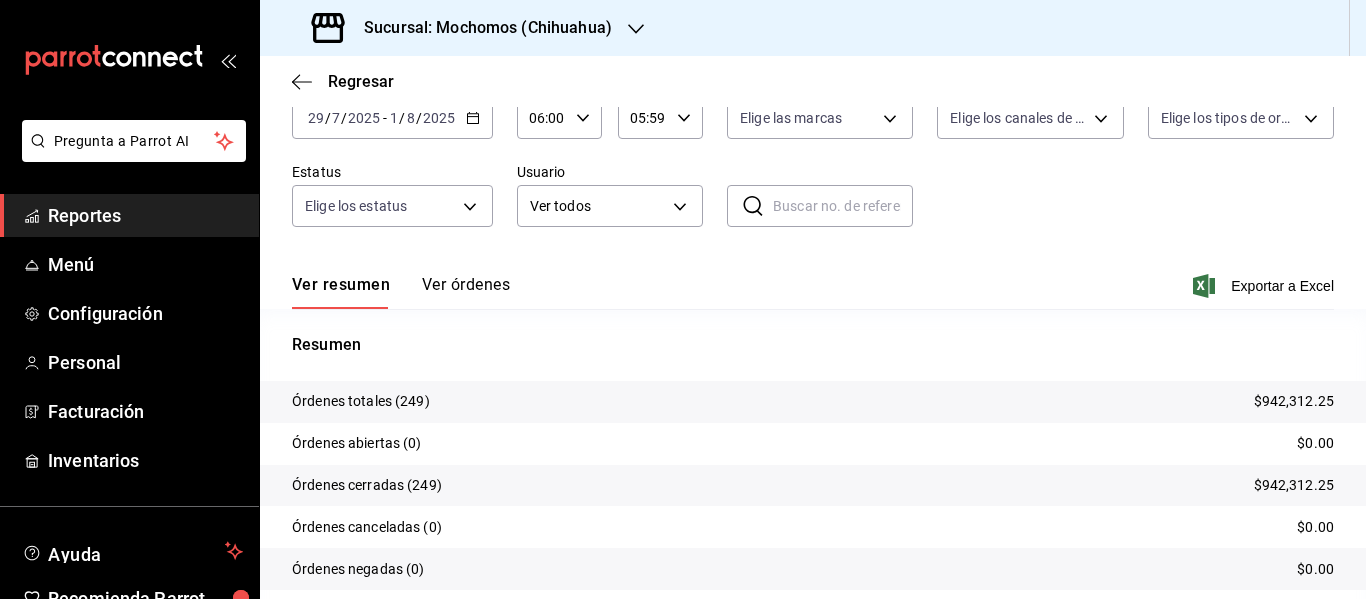 scroll, scrollTop: 186, scrollLeft: 0, axis: vertical 